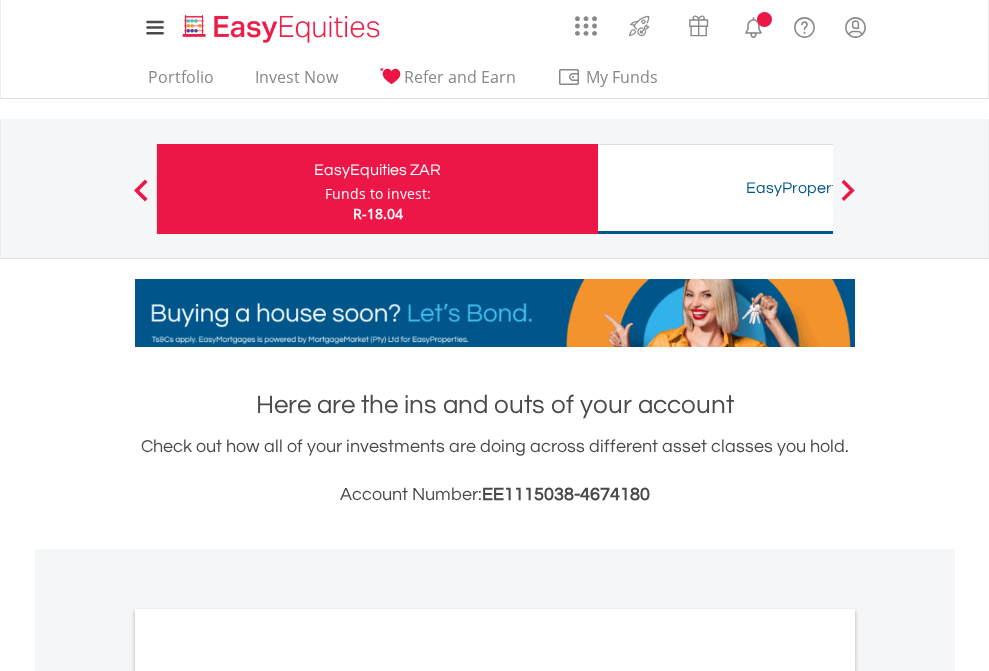 scroll, scrollTop: 0, scrollLeft: 0, axis: both 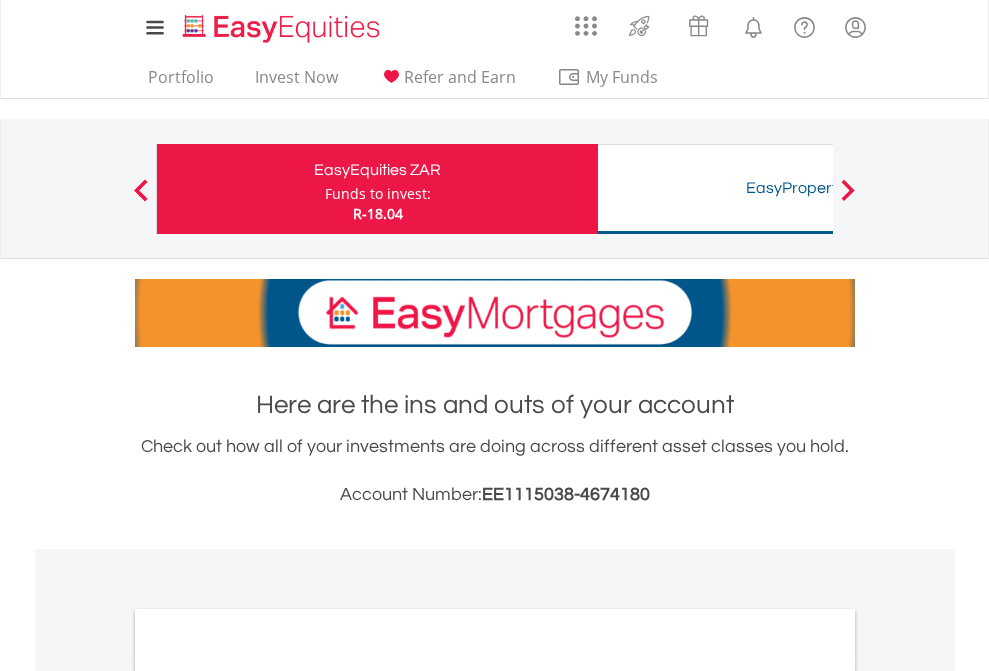click on "Funds to invest:" at bounding box center (378, 194) 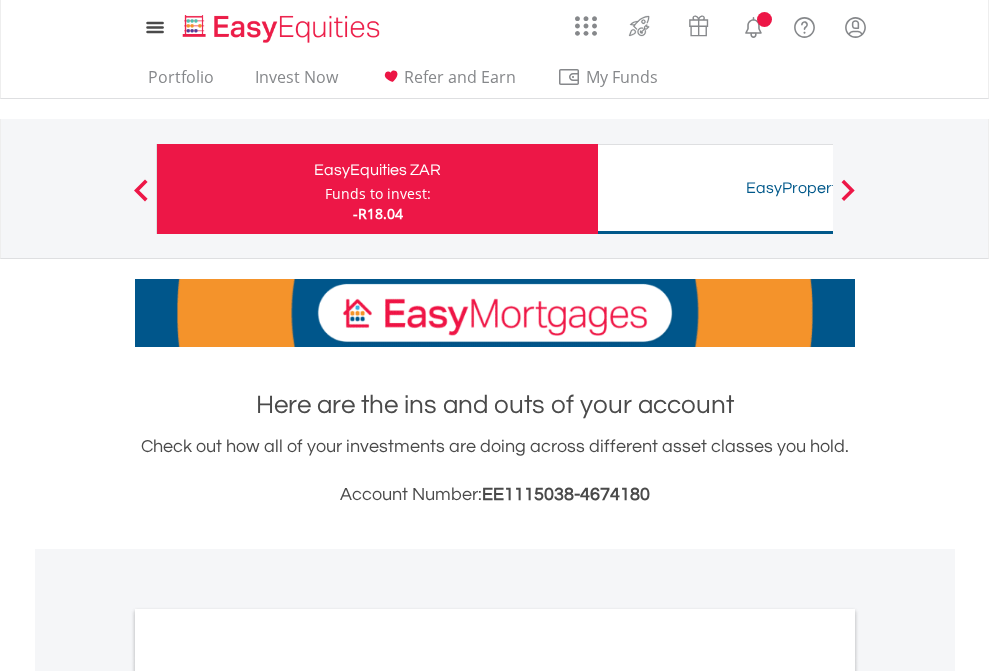 scroll, scrollTop: 0, scrollLeft: 0, axis: both 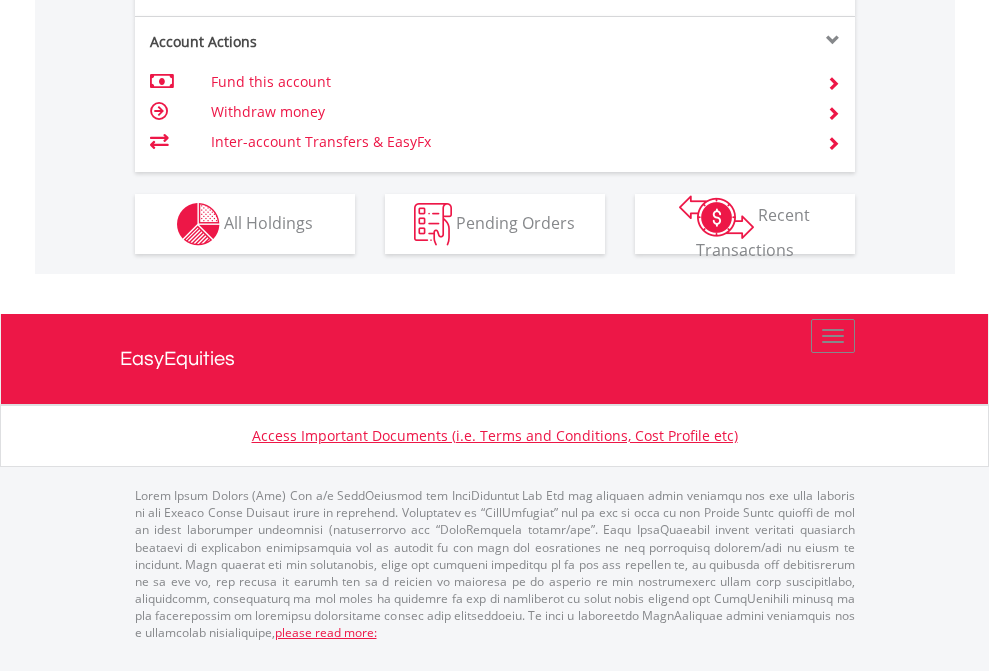 click on "Investment types" at bounding box center [706, -337] 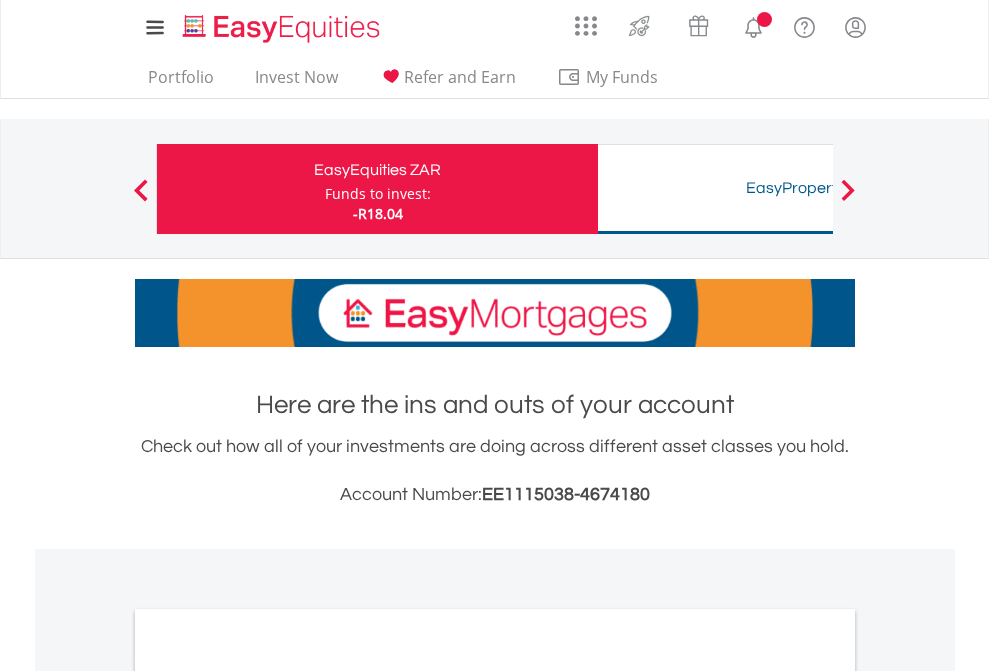 scroll, scrollTop: 1202, scrollLeft: 0, axis: vertical 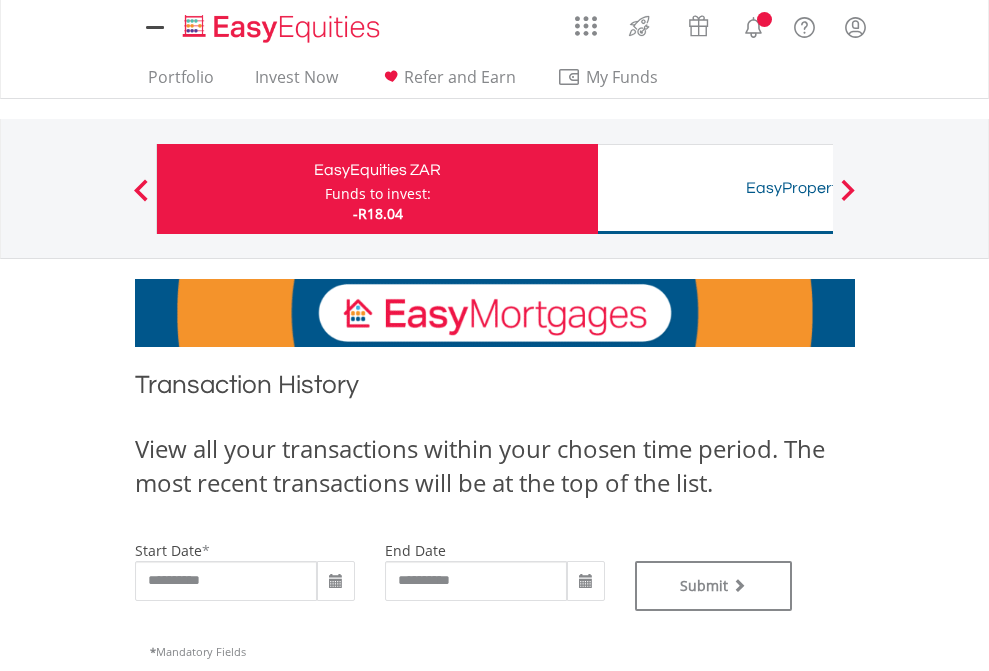 click on "Funds to invest:" at bounding box center (378, 194) 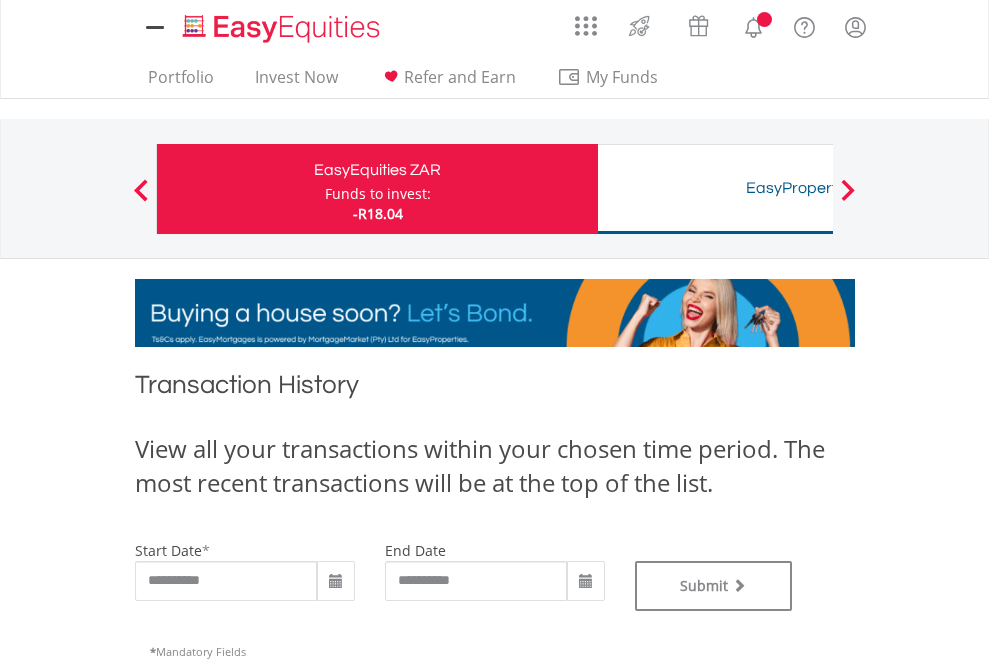 scroll, scrollTop: 0, scrollLeft: 0, axis: both 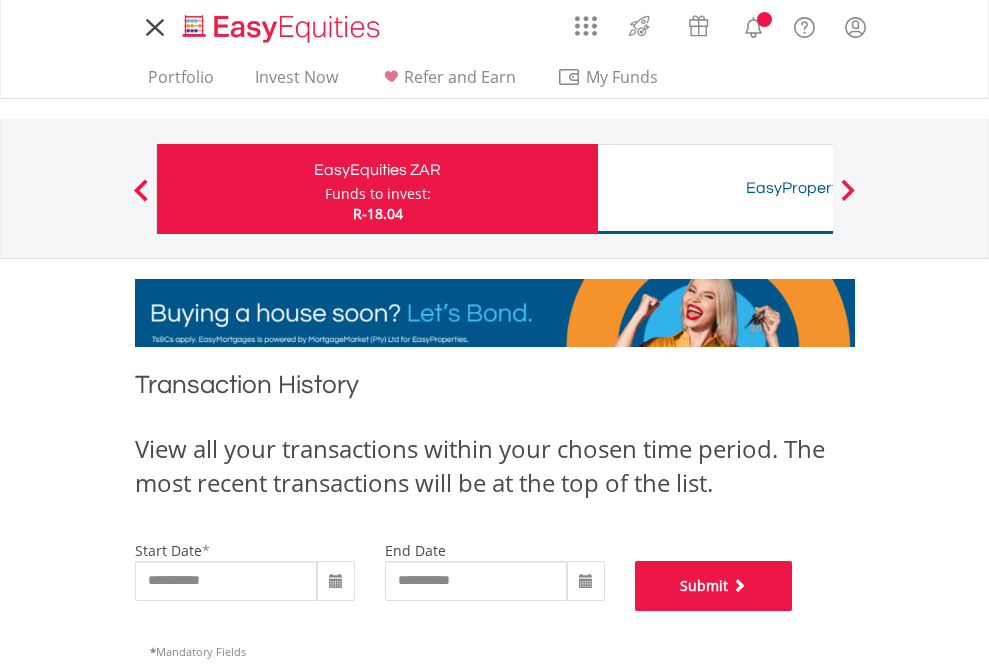 click on "Submit" at bounding box center [714, 586] 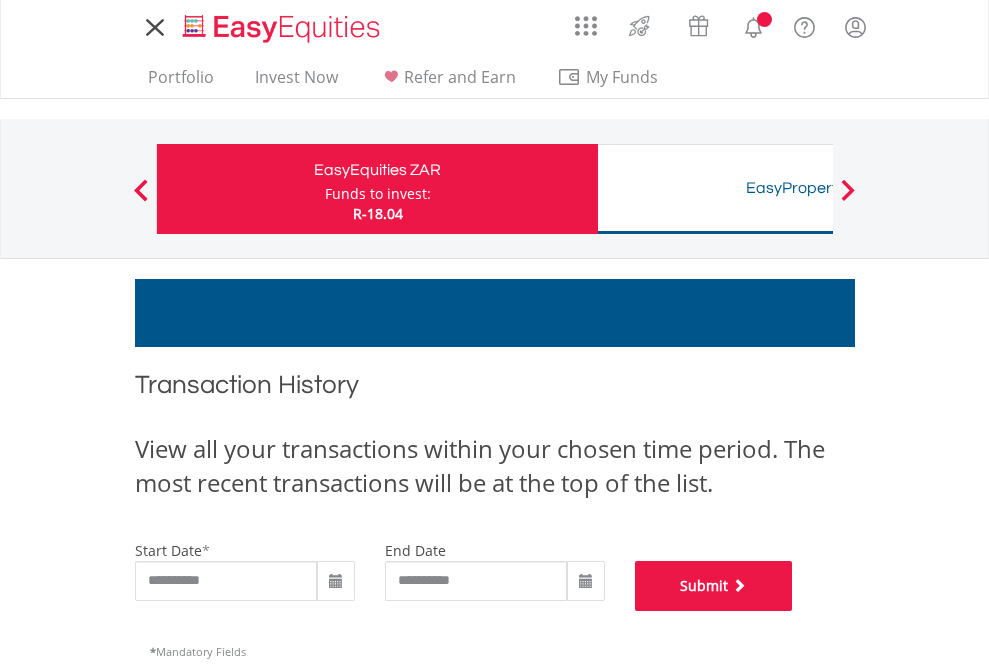 scroll, scrollTop: 811, scrollLeft: 0, axis: vertical 